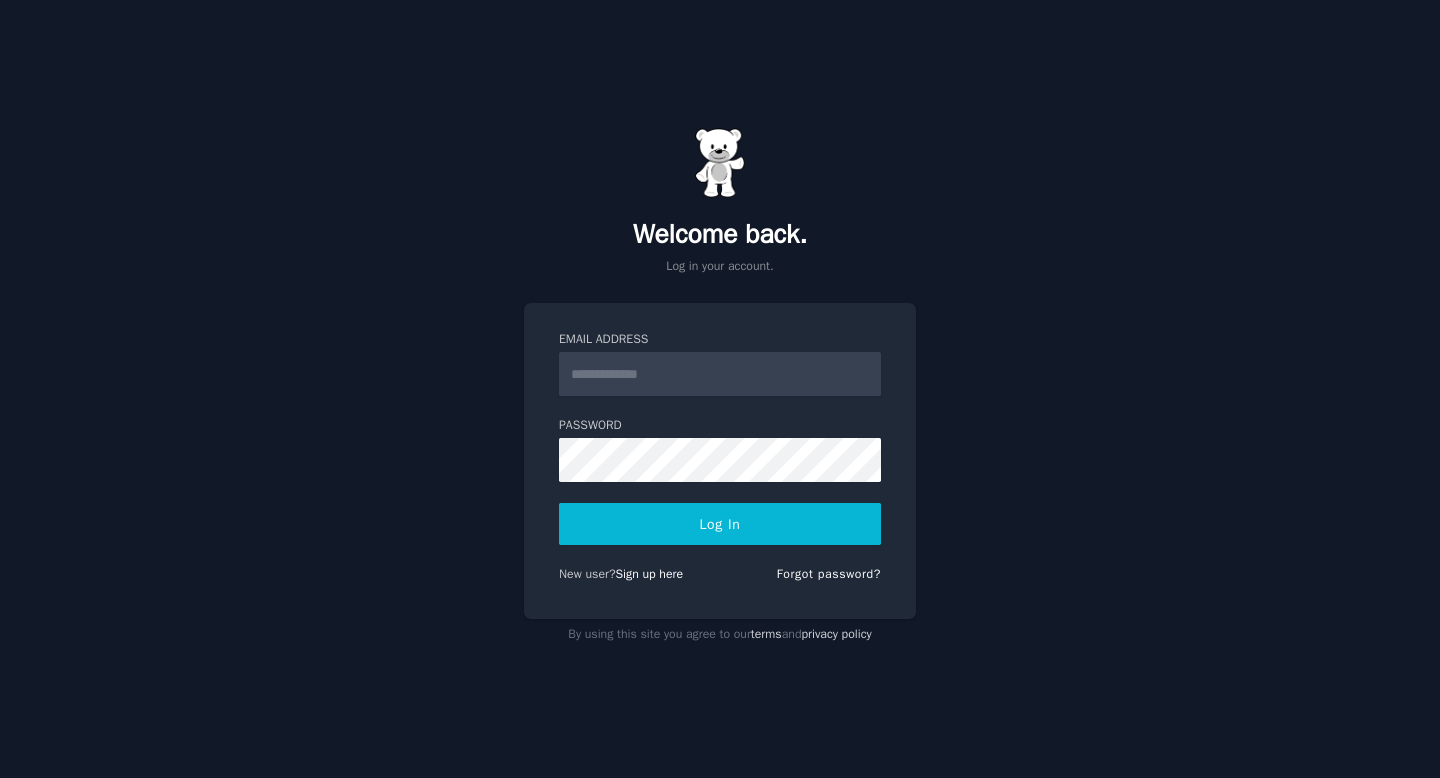 scroll, scrollTop: 0, scrollLeft: 0, axis: both 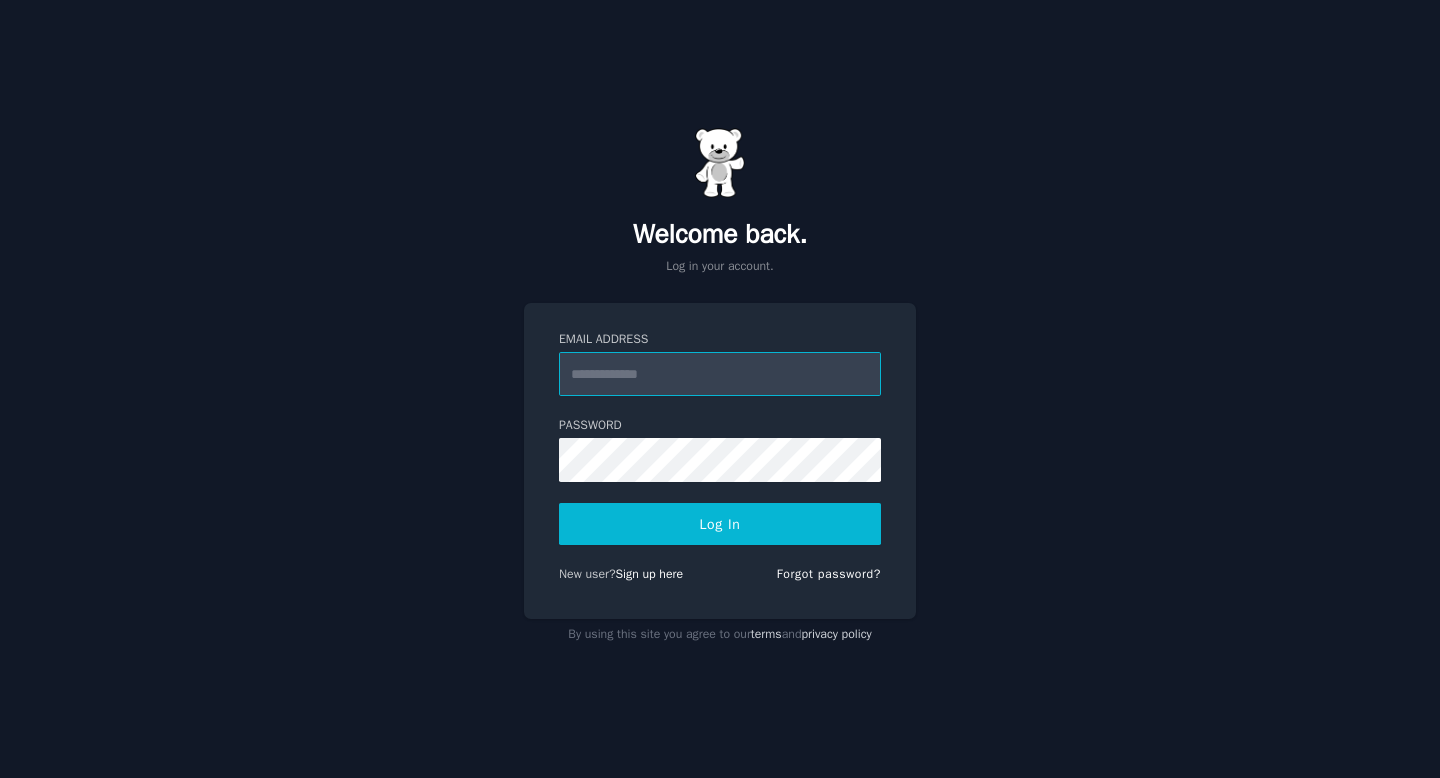 click on "Email Address" at bounding box center (720, 374) 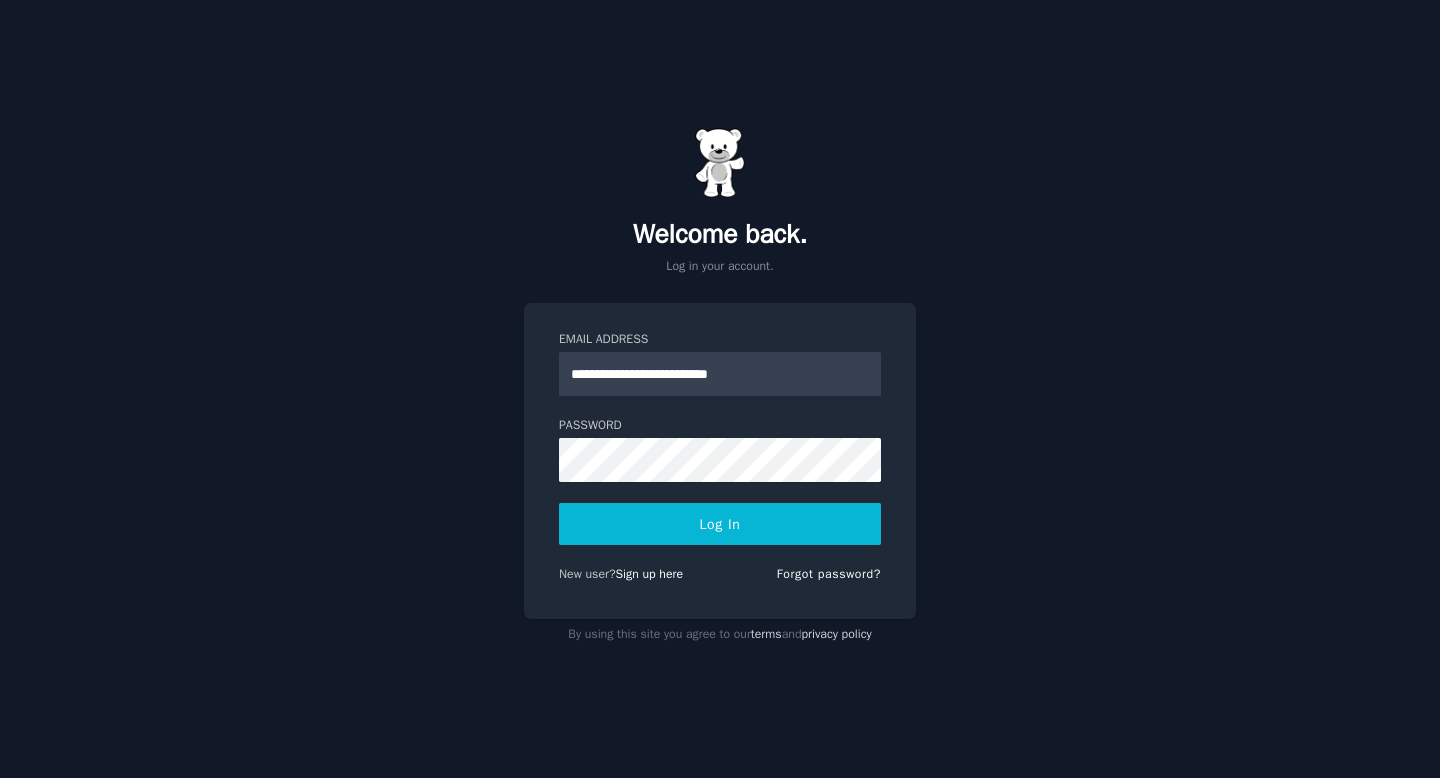 click on "Log In" at bounding box center (720, 524) 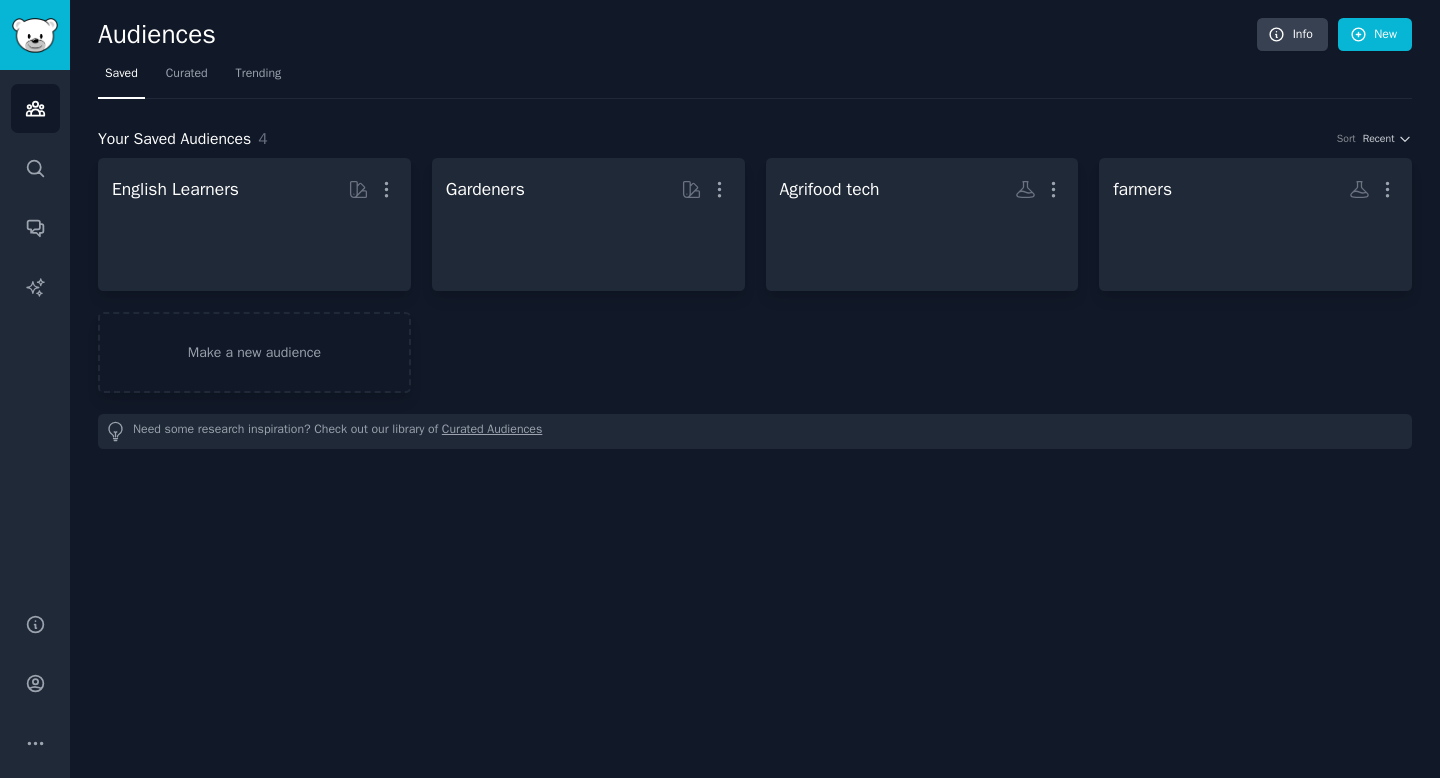 scroll, scrollTop: 0, scrollLeft: 0, axis: both 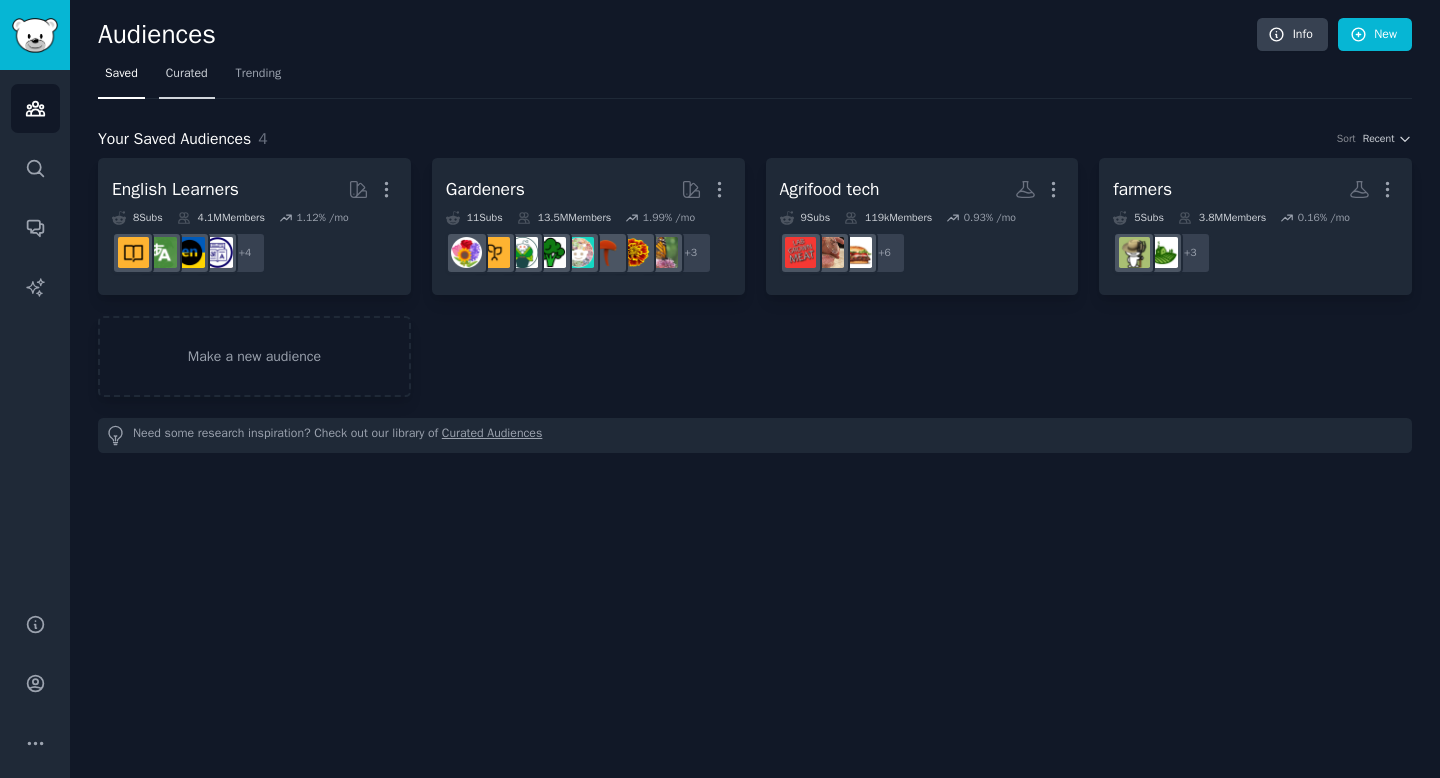 click on "Curated" at bounding box center [187, 78] 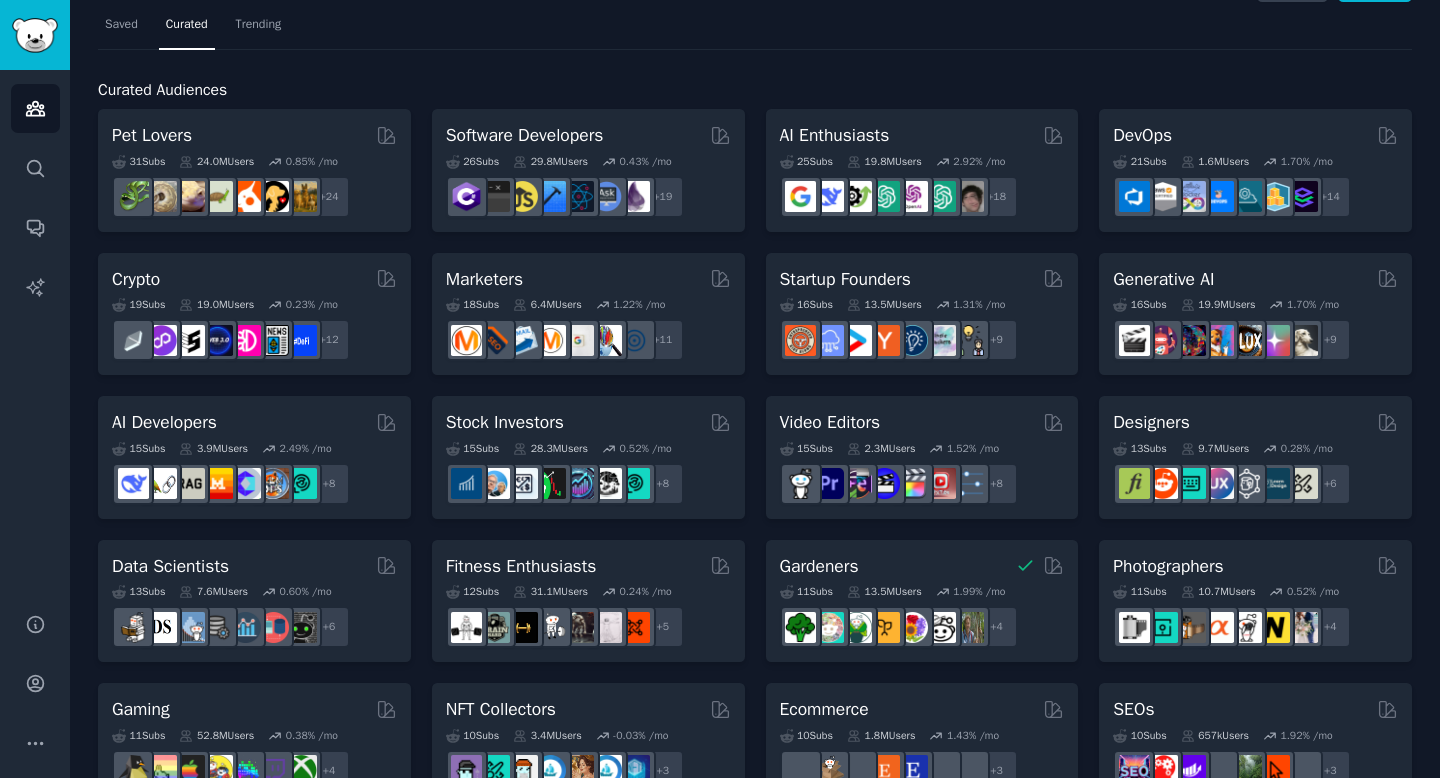 scroll, scrollTop: 85, scrollLeft: 0, axis: vertical 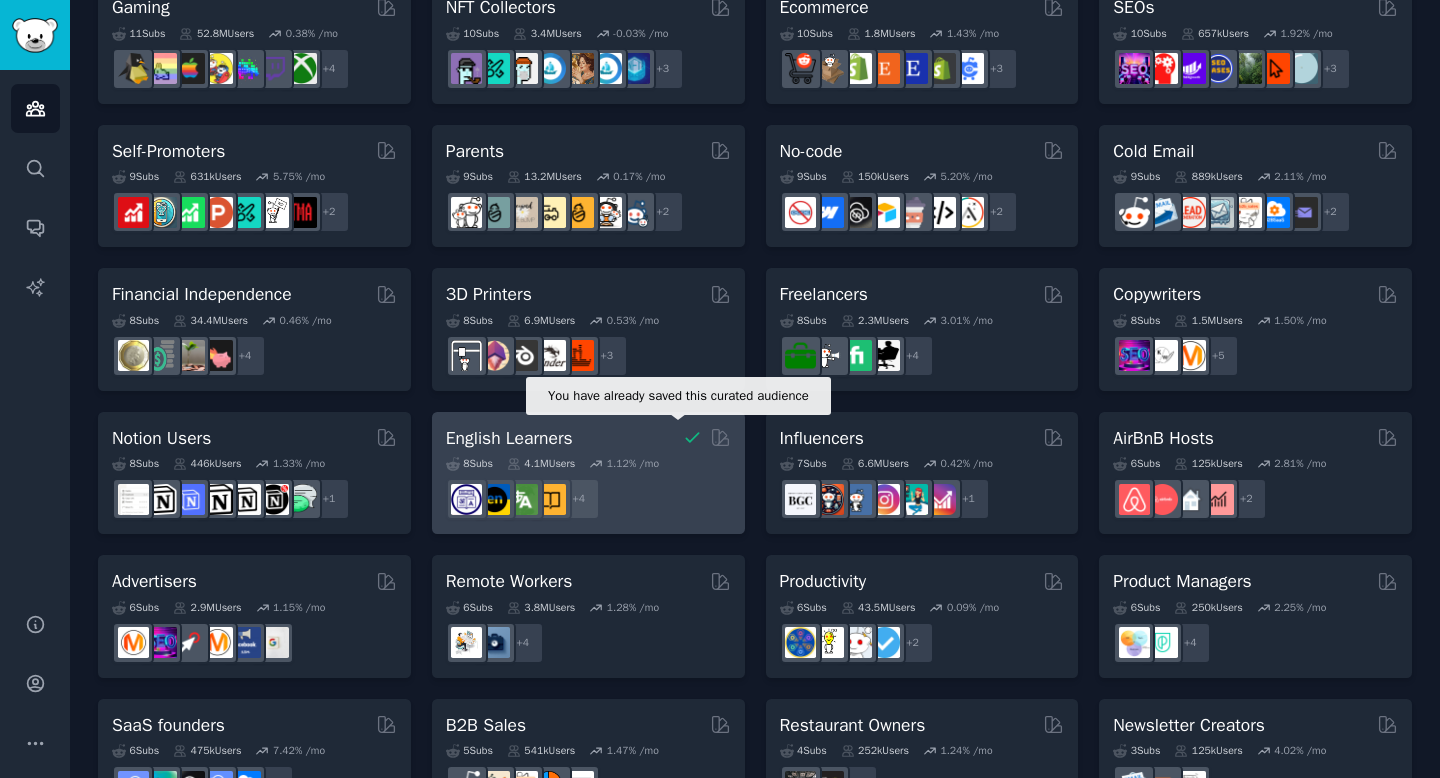 click 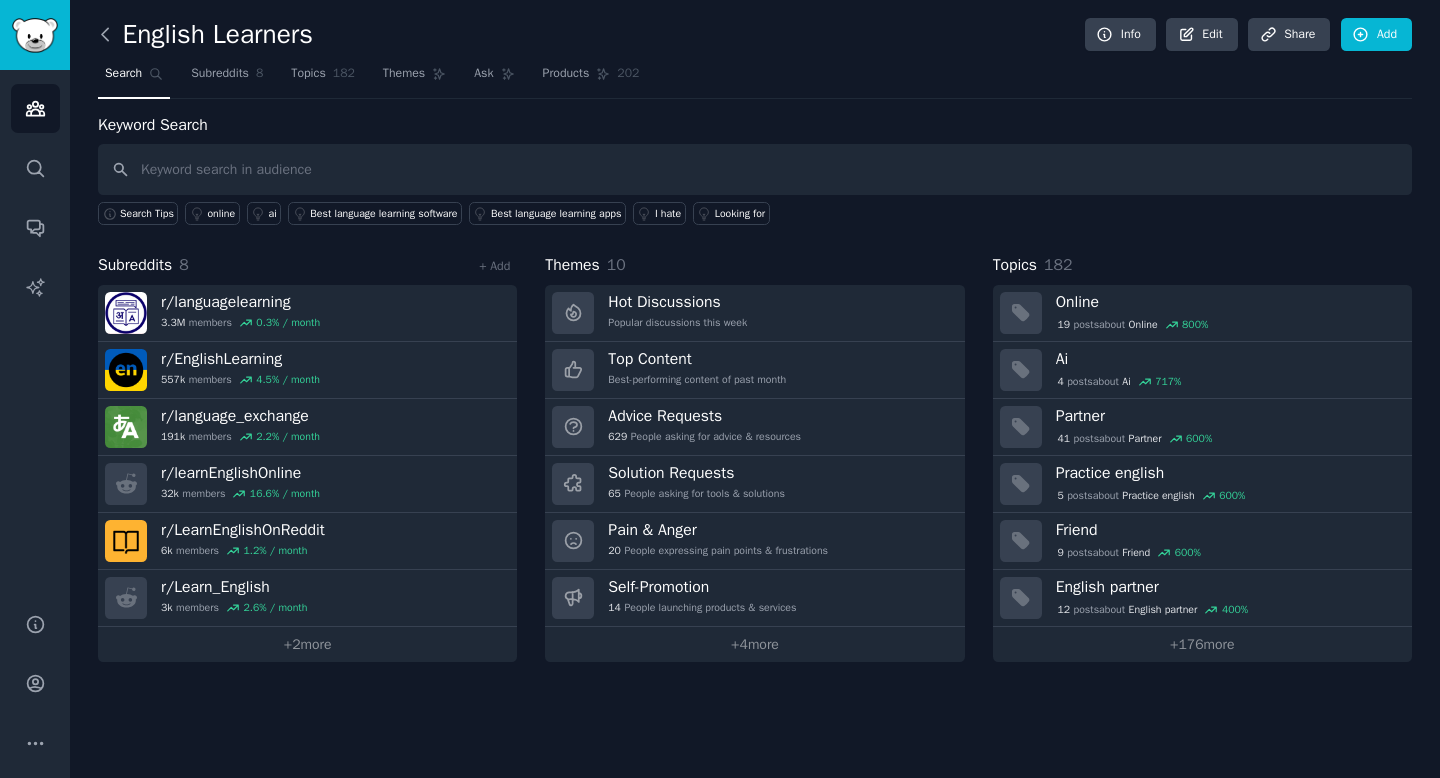 click 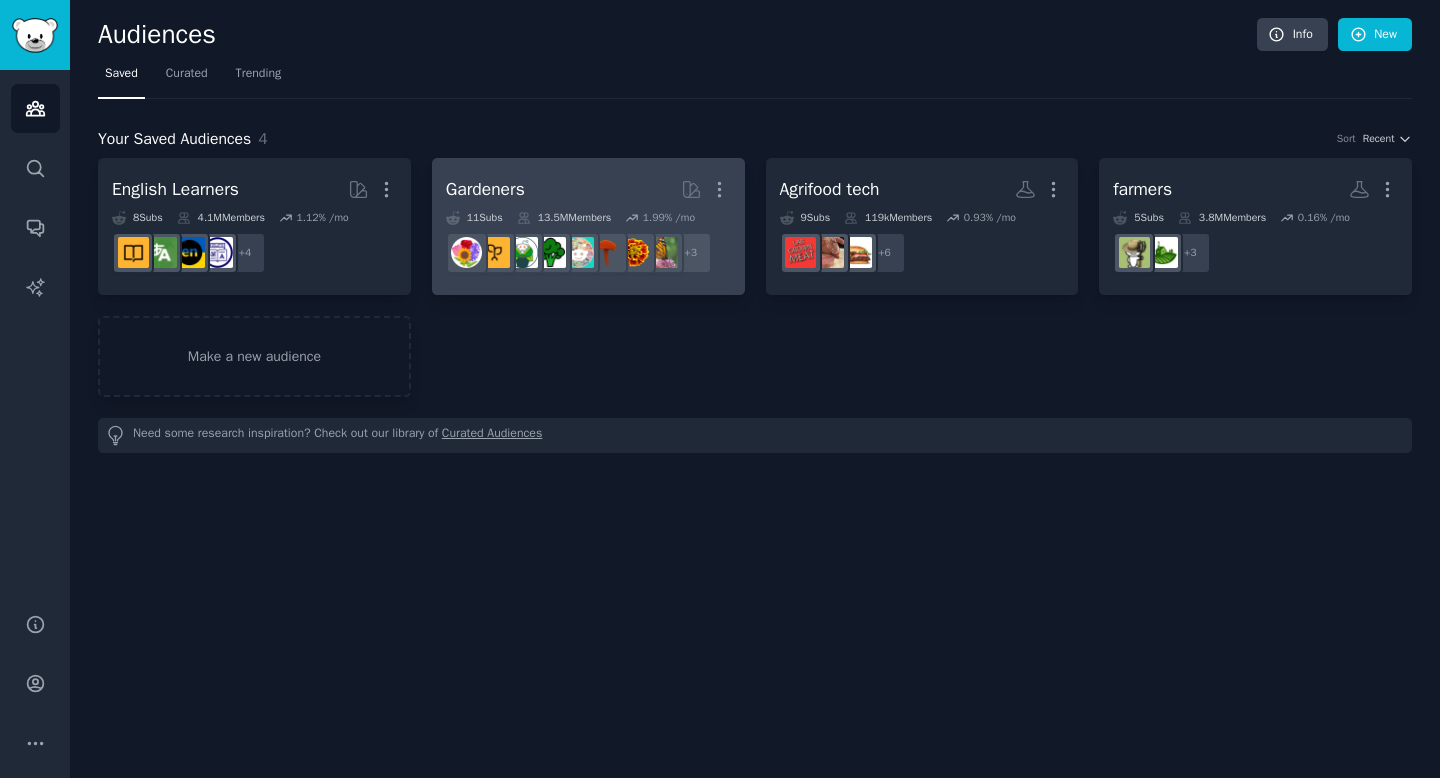 click on "Gardeners More" at bounding box center [588, 189] 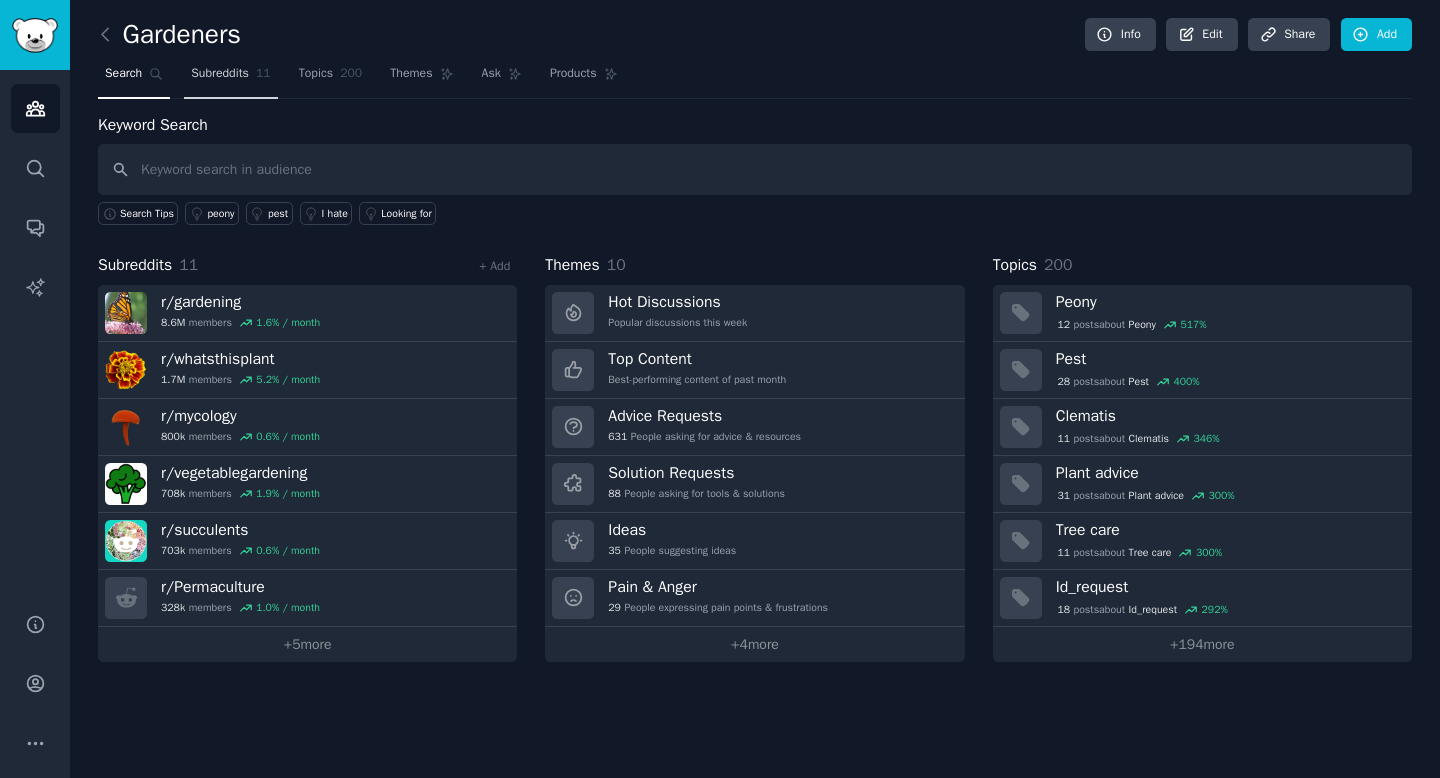 click on "Subreddits 11" at bounding box center (230, 78) 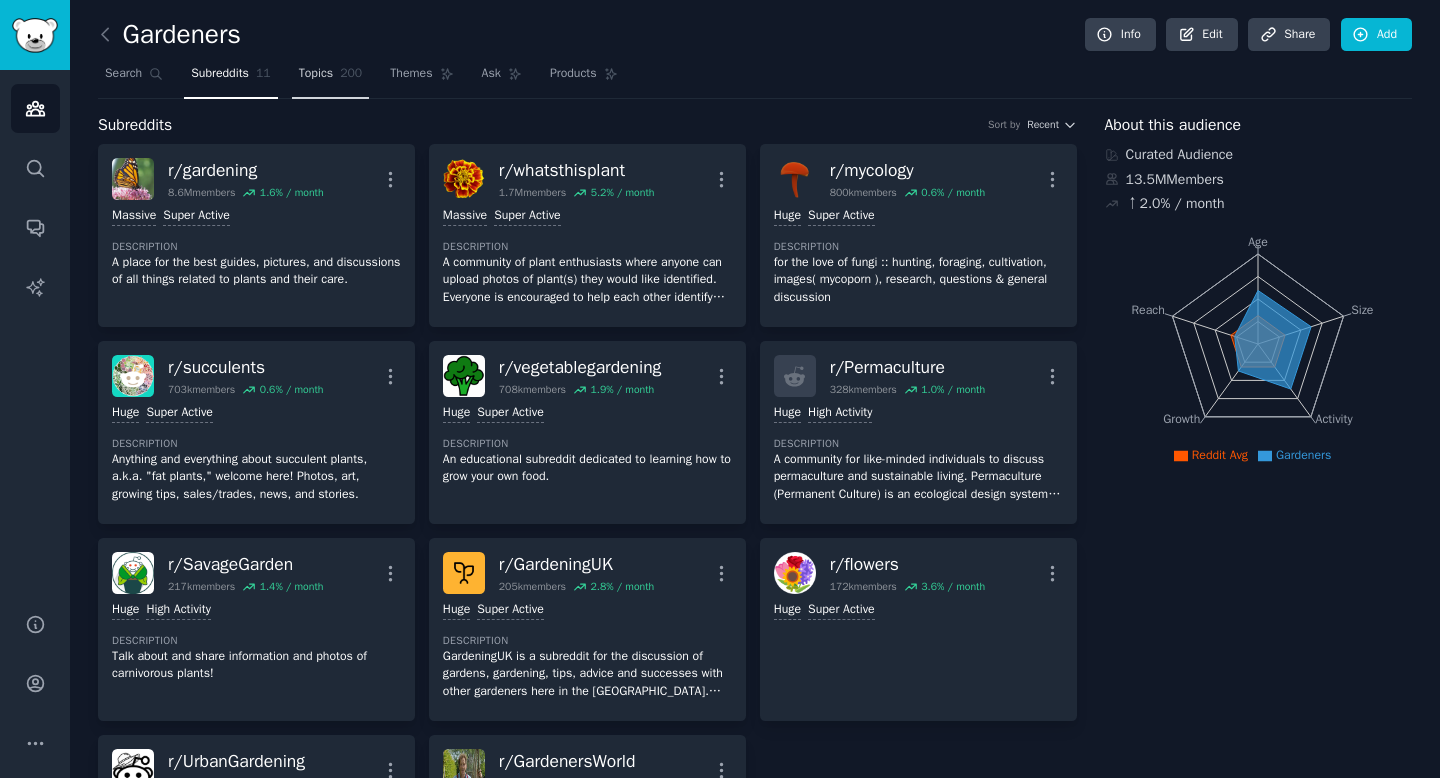 click on "Topics 200" at bounding box center (331, 78) 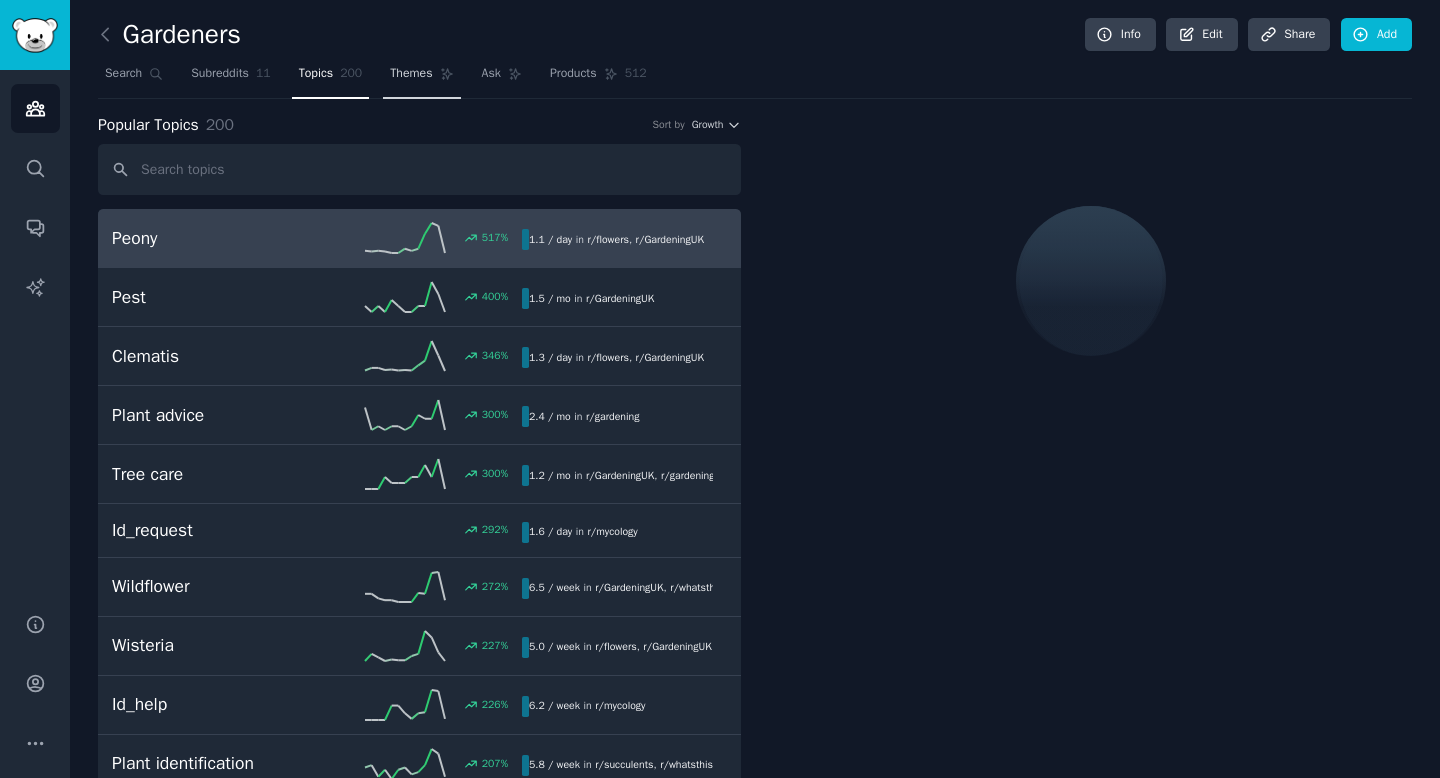 click on "Themes" at bounding box center [411, 74] 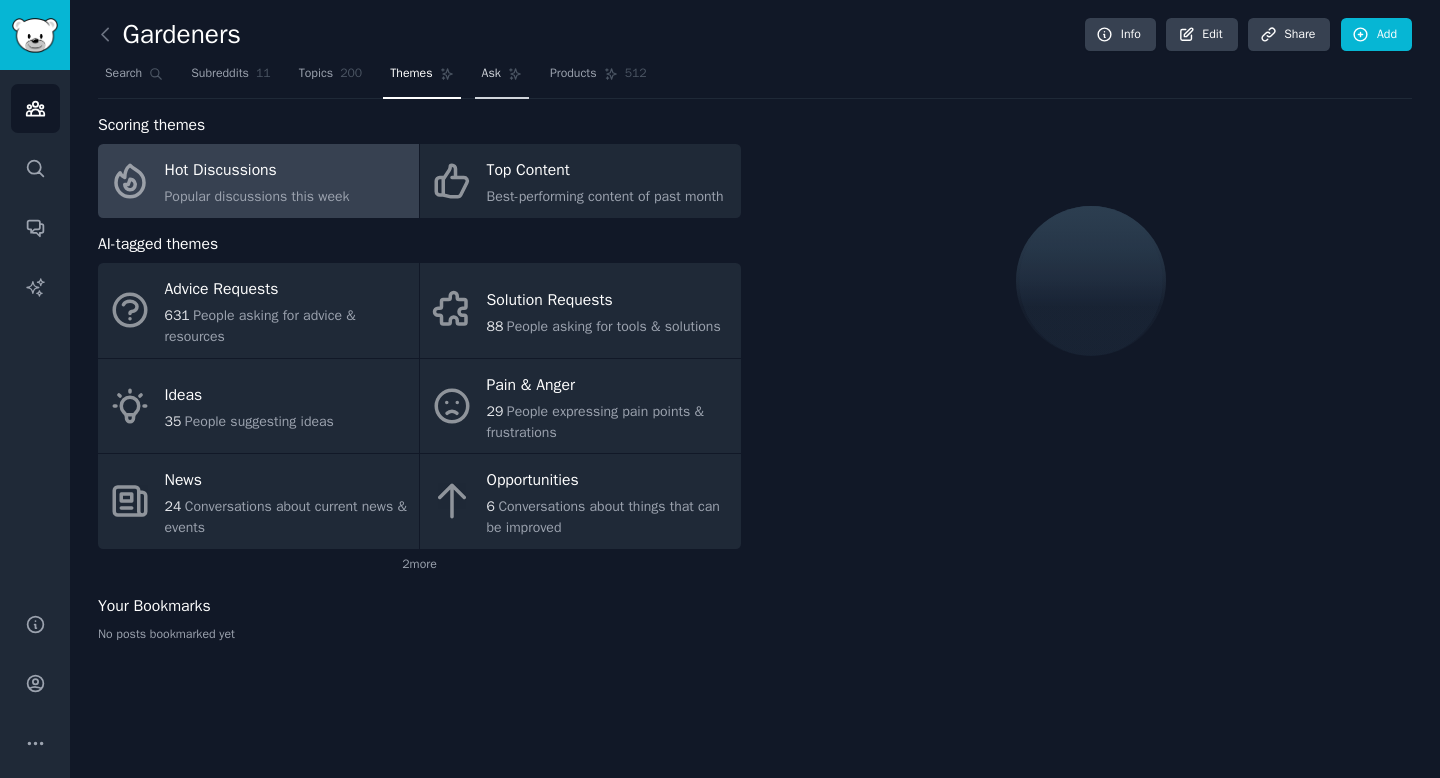 click on "Ask" at bounding box center [491, 74] 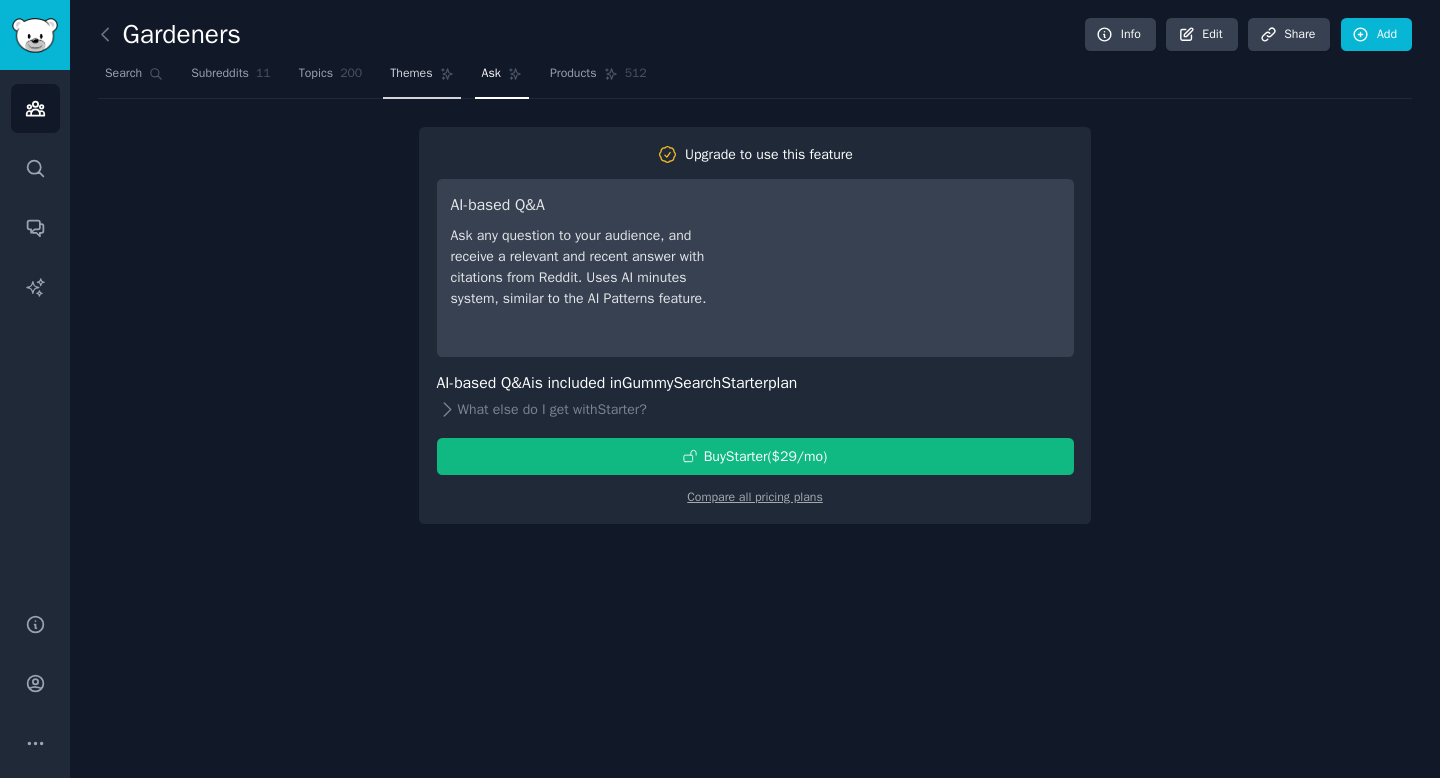 click on "Themes" at bounding box center [421, 78] 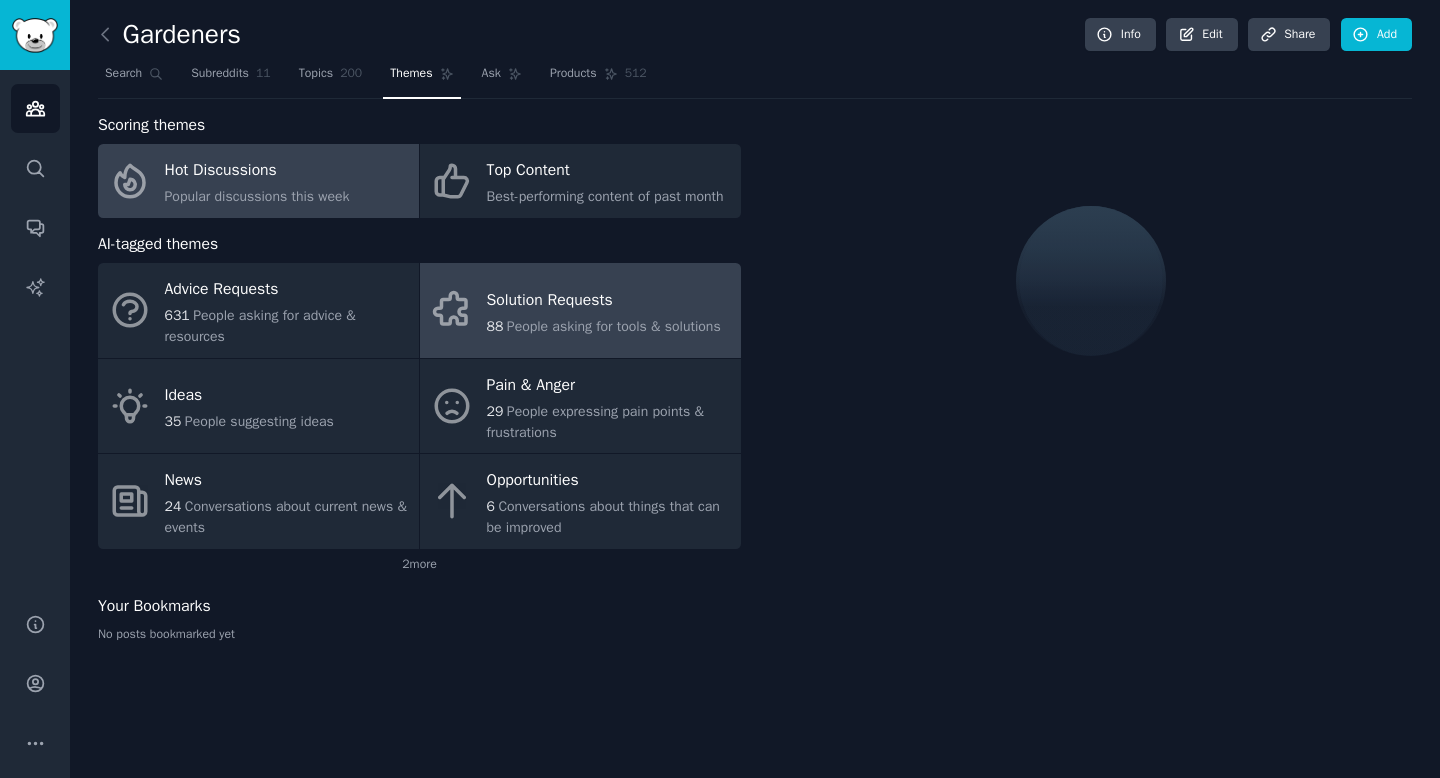 click on "88" at bounding box center (495, 326) 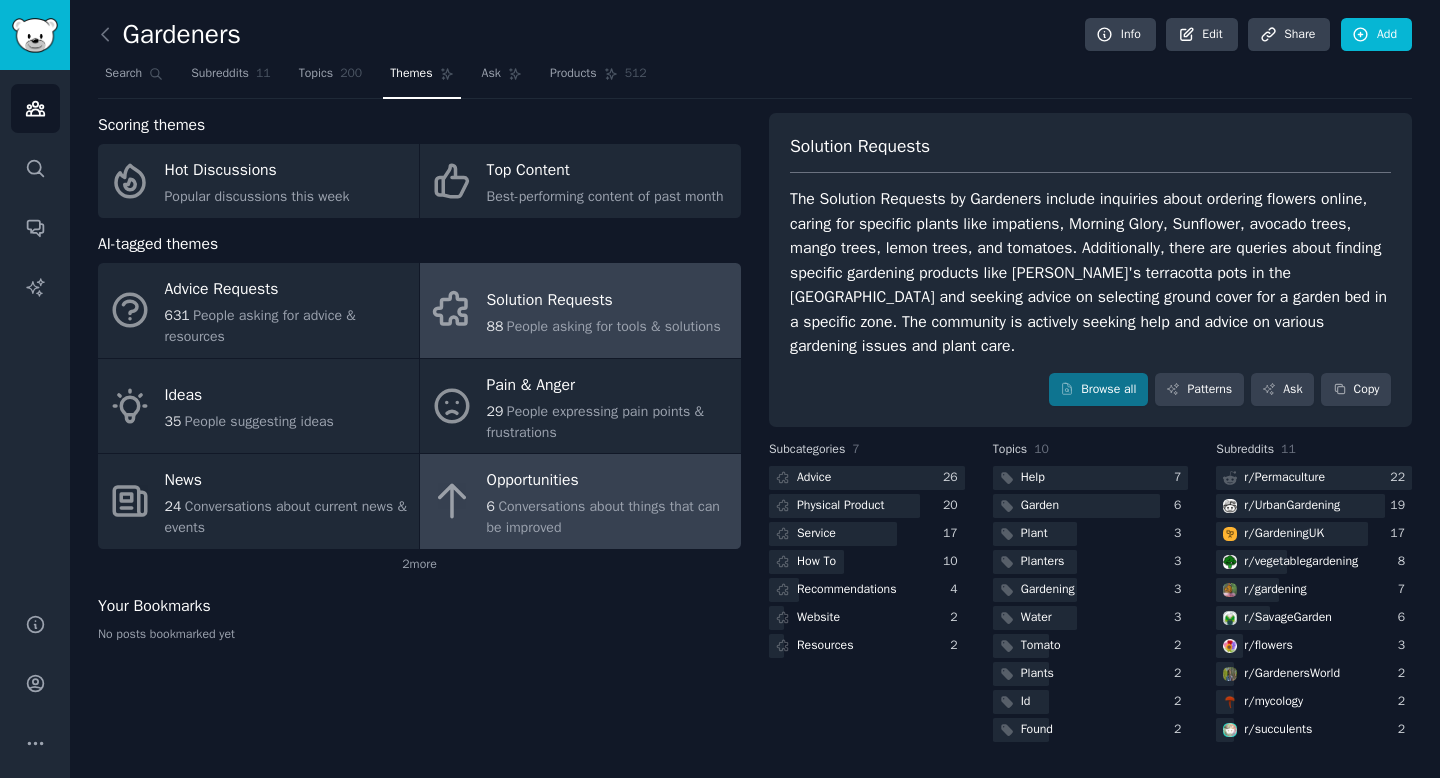 click on "Opportunities 6 Conversations about things that can be improved" at bounding box center (580, 501) 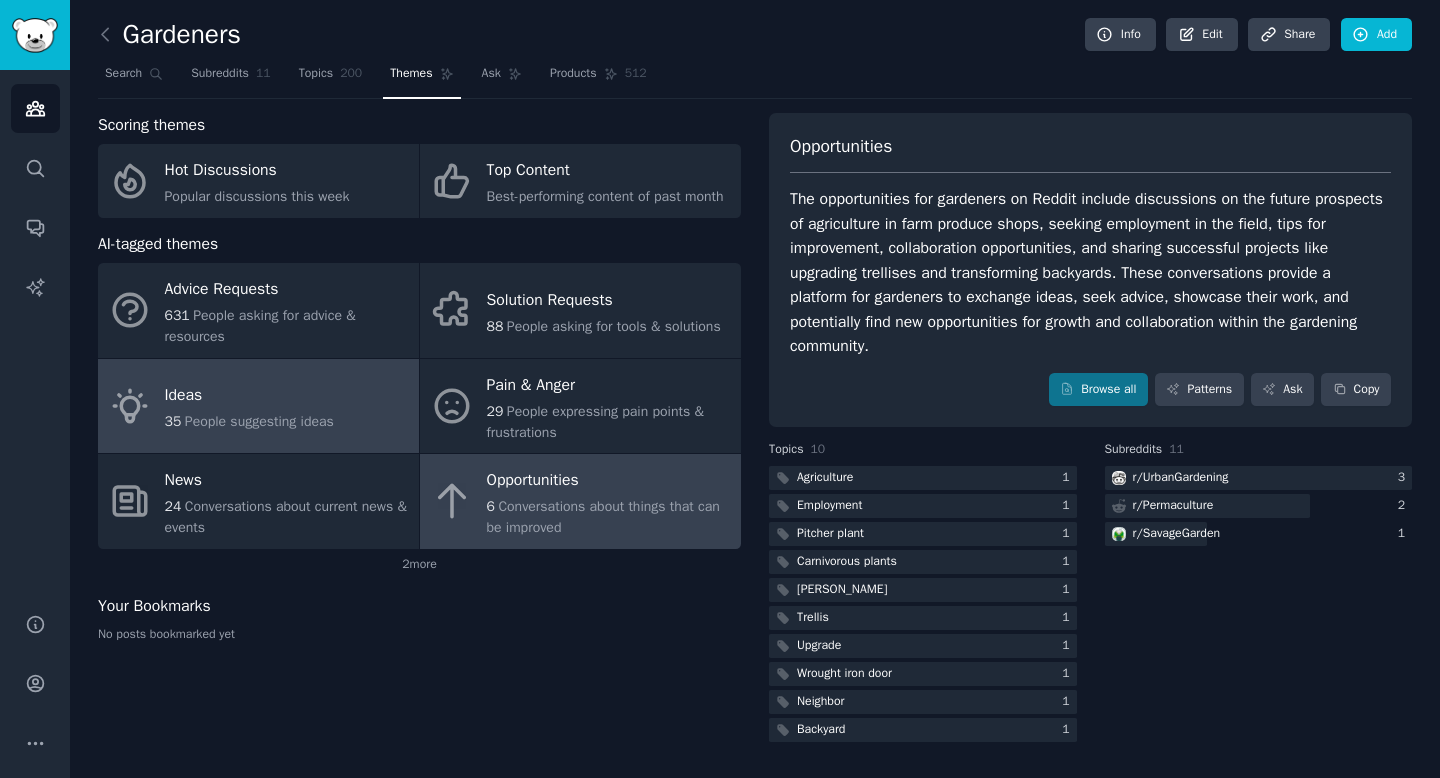 click on "Ideas" at bounding box center (249, 396) 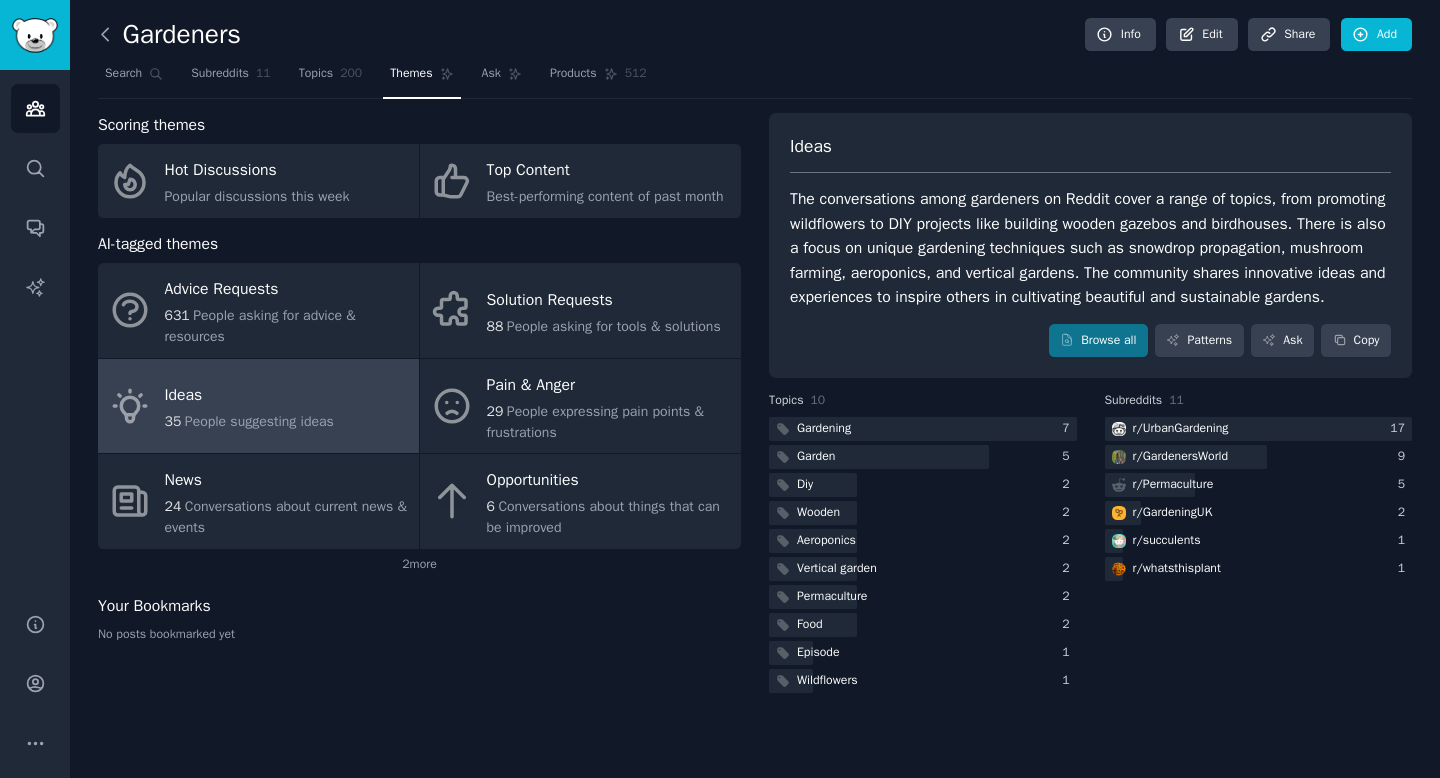 click 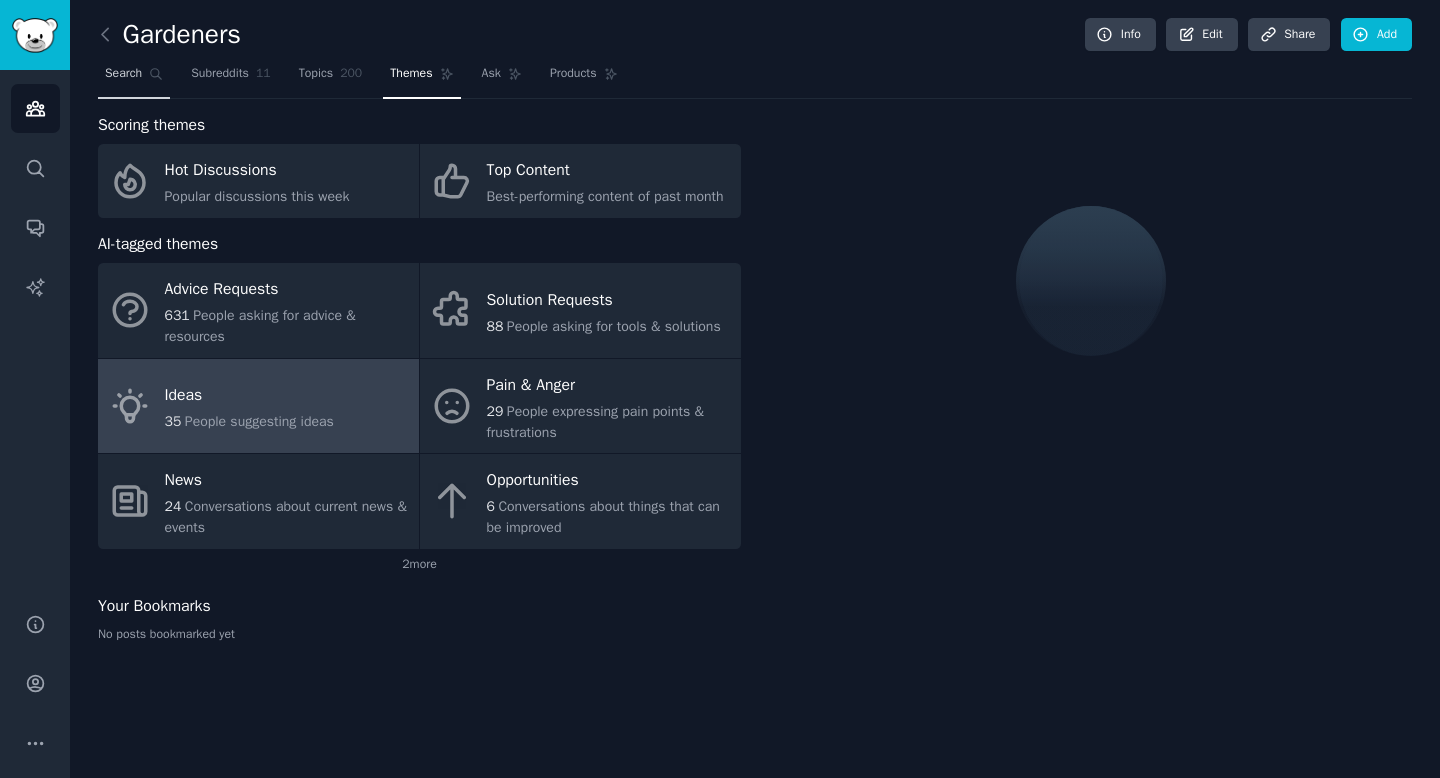 click on "Search" at bounding box center (123, 74) 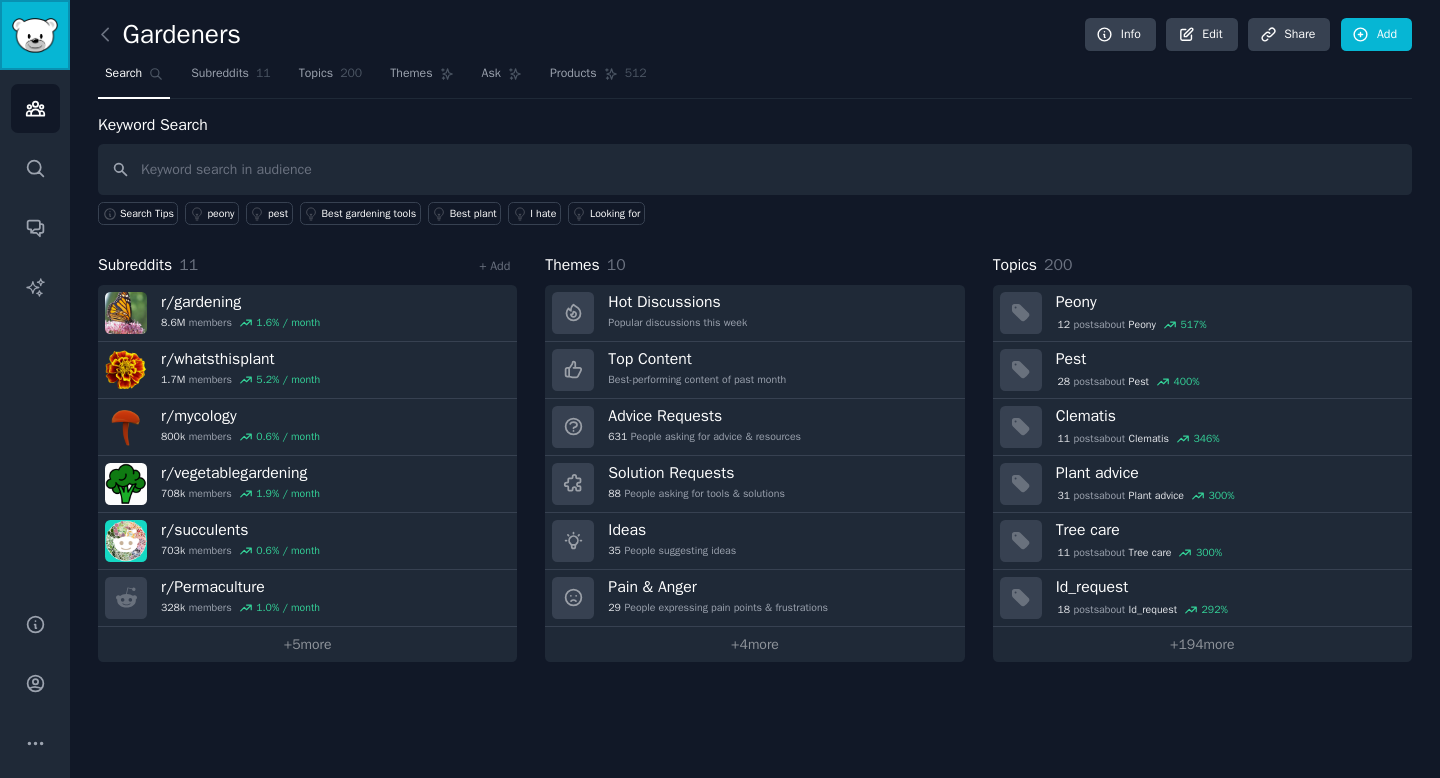 click at bounding box center (35, 35) 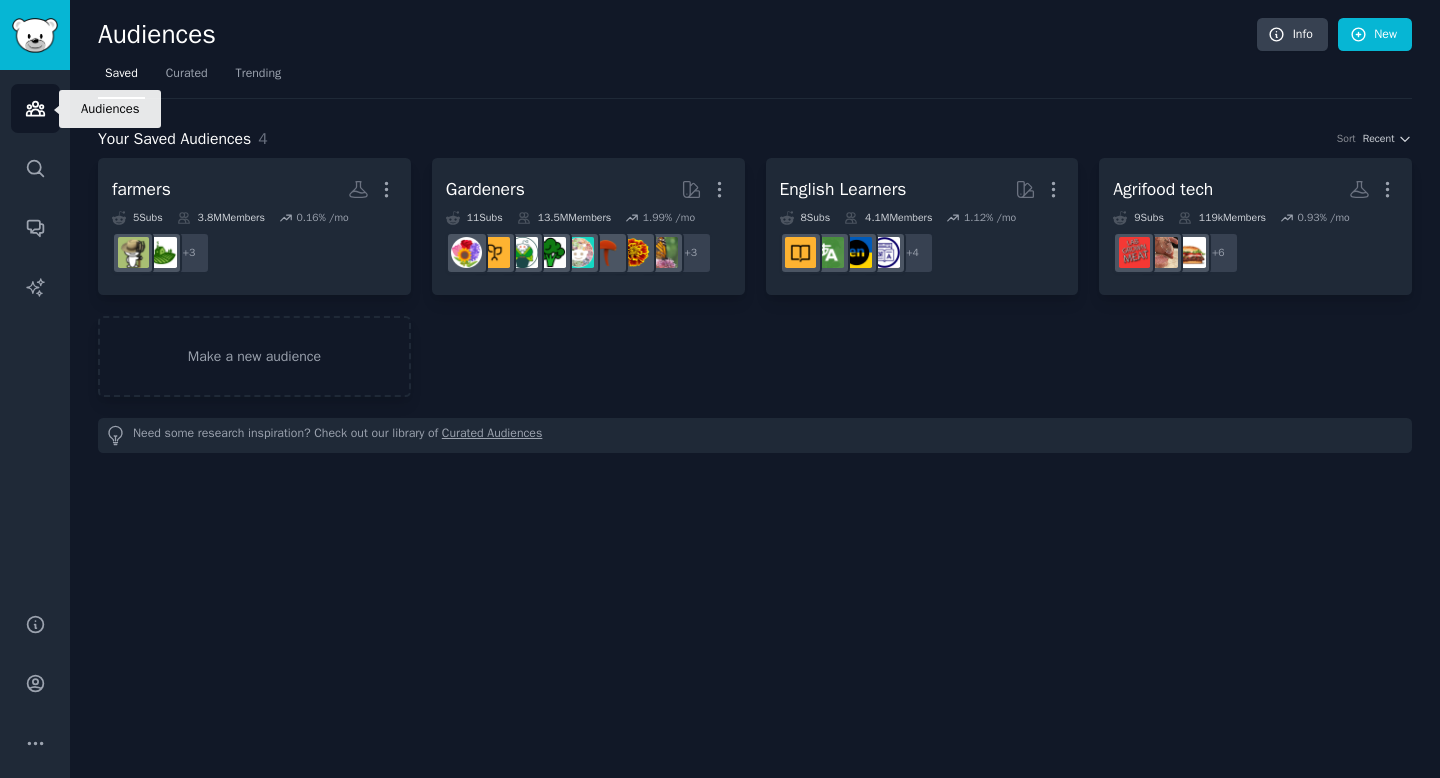 click on "Audiences" at bounding box center (35, 108) 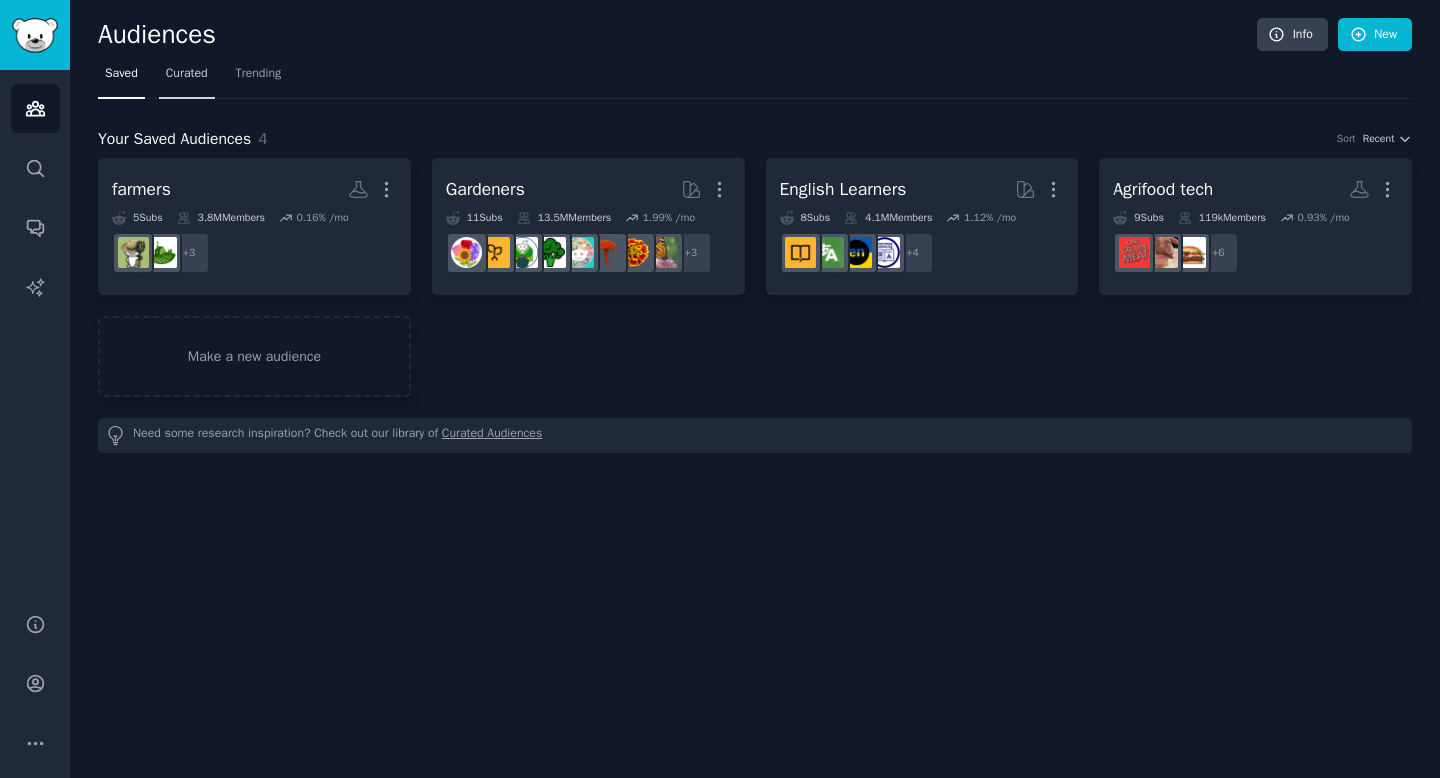 click on "Curated" at bounding box center [187, 74] 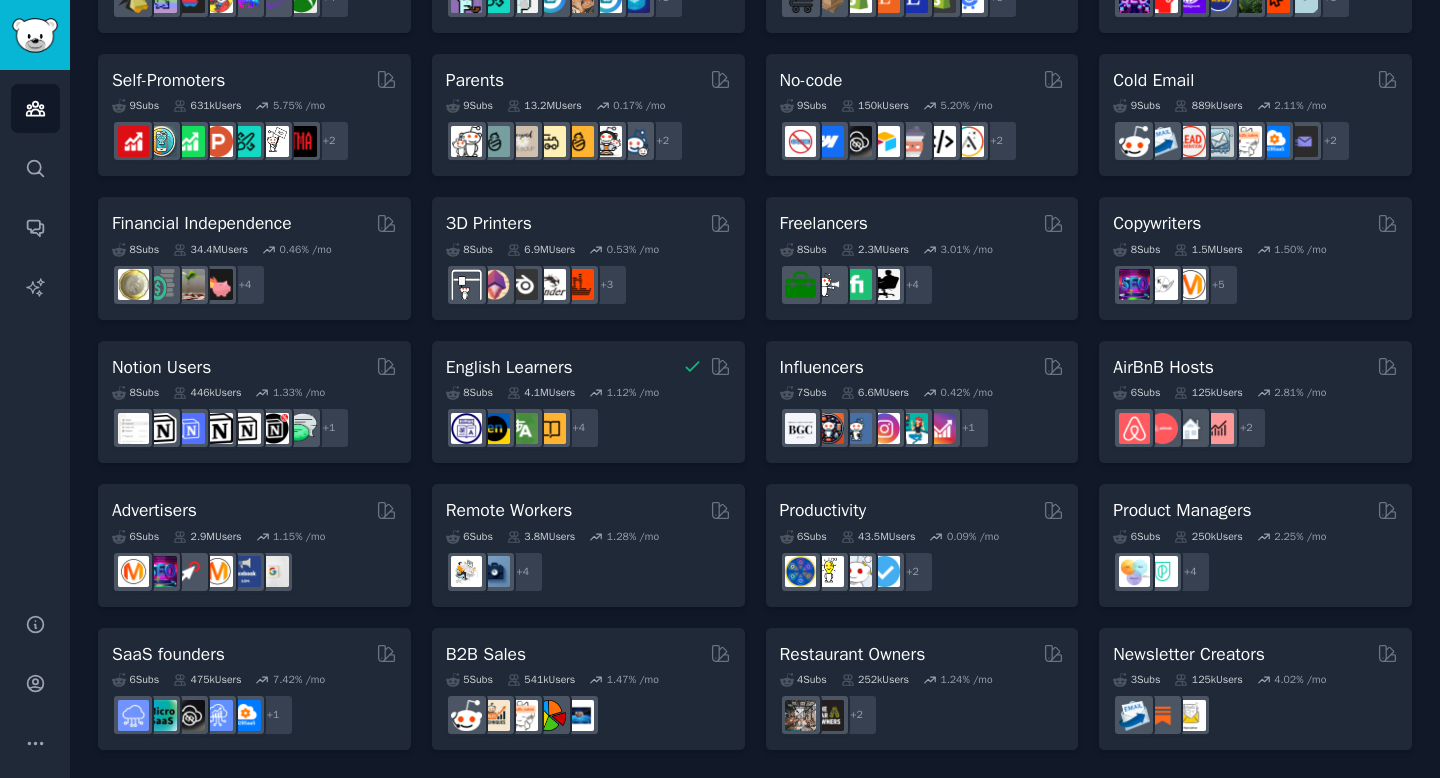 scroll, scrollTop: 0, scrollLeft: 0, axis: both 